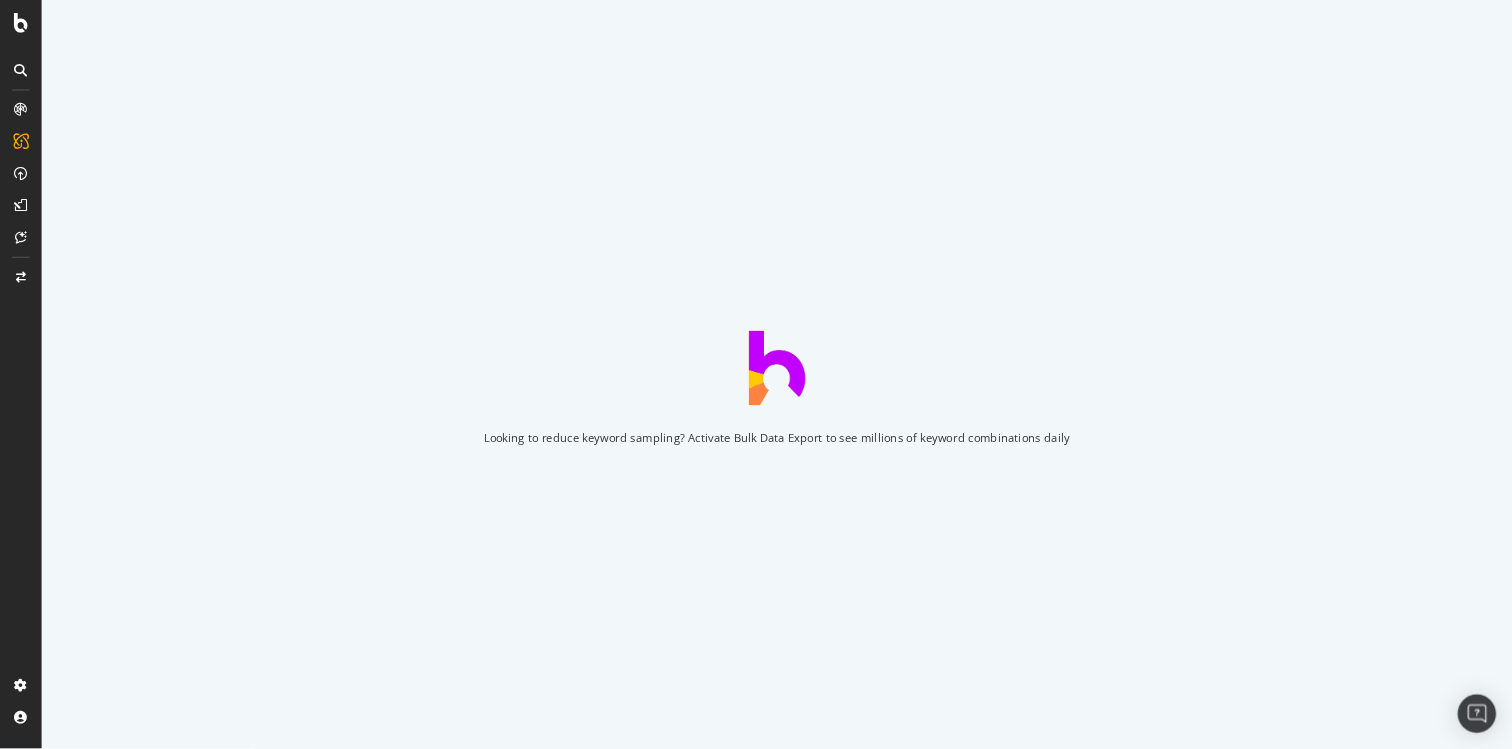 scroll, scrollTop: 0, scrollLeft: 0, axis: both 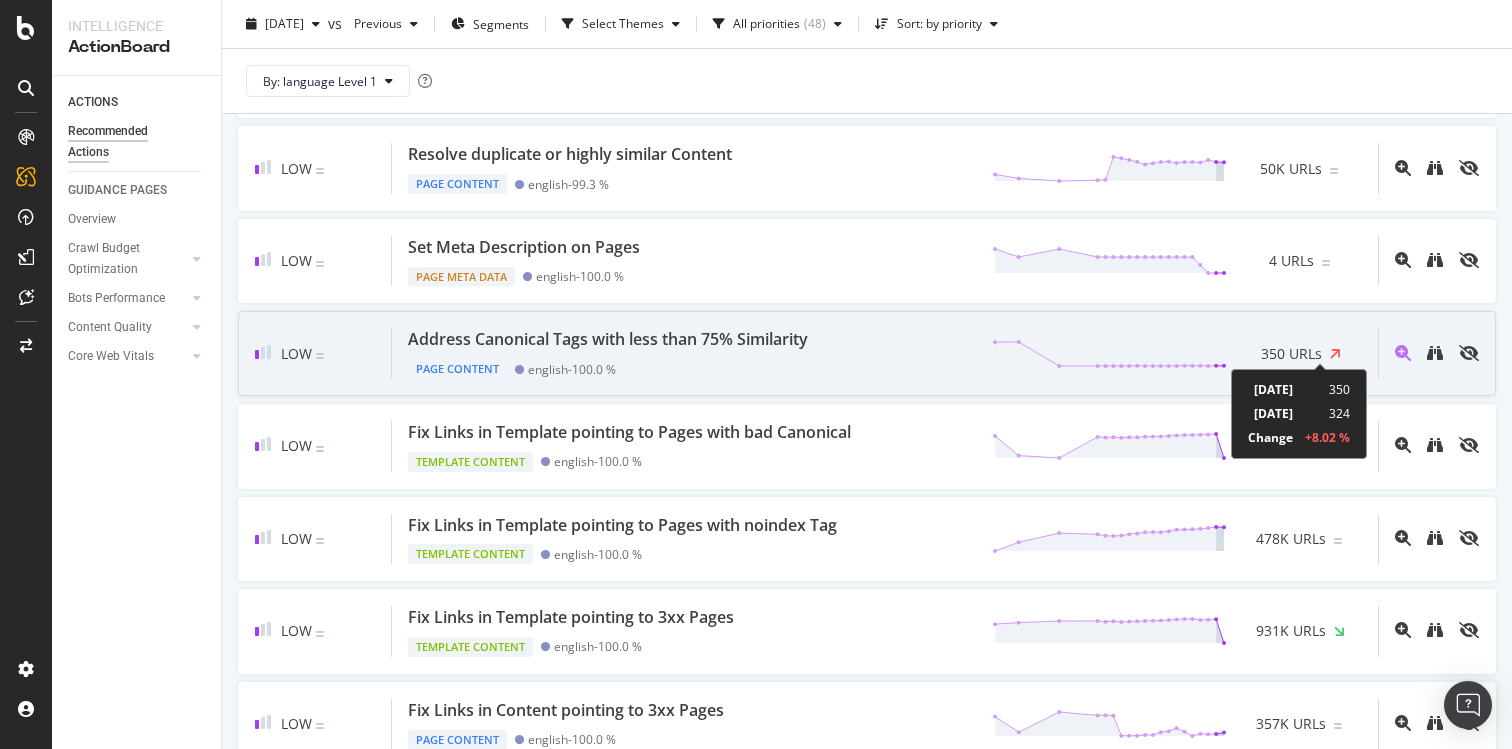click at bounding box center (1335, 353) 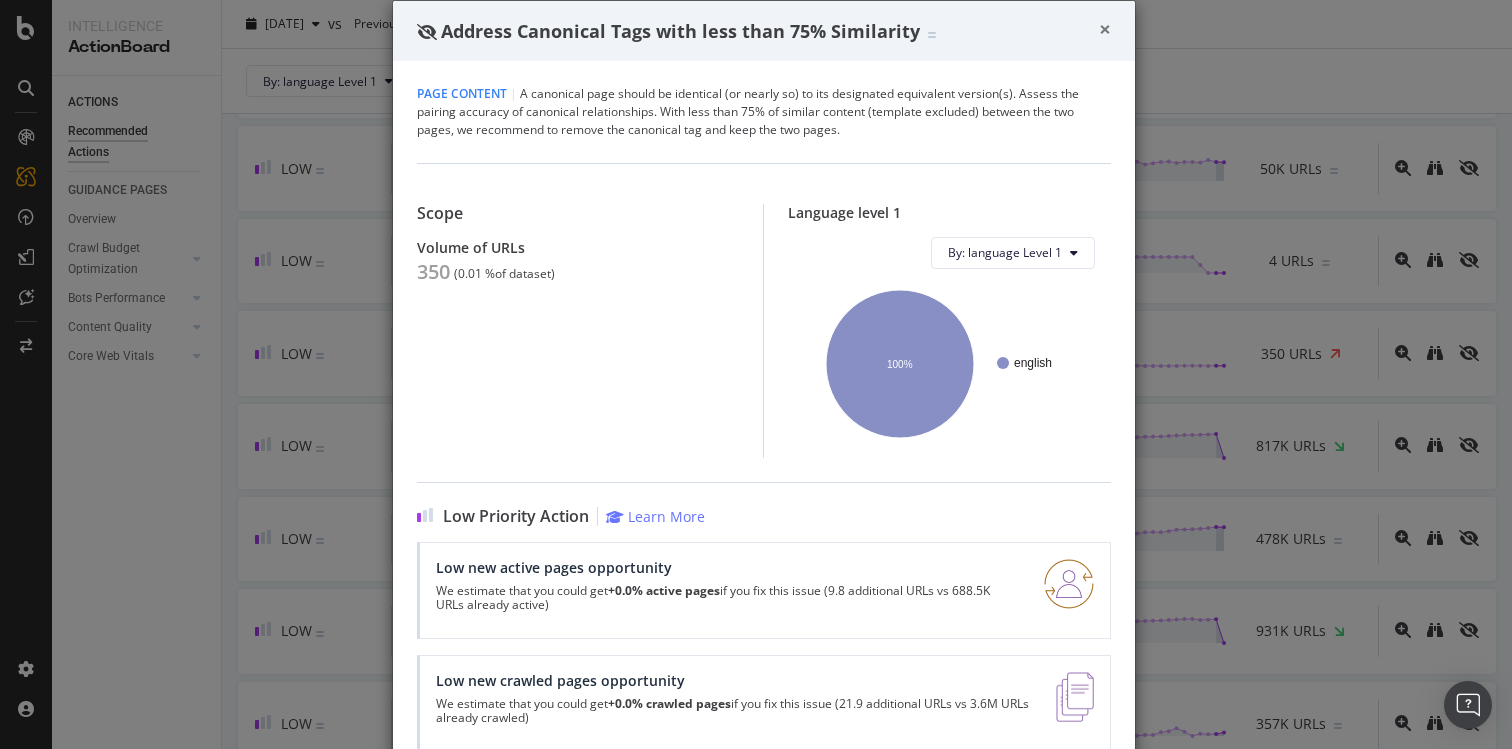 click on "×" at bounding box center [1105, 29] 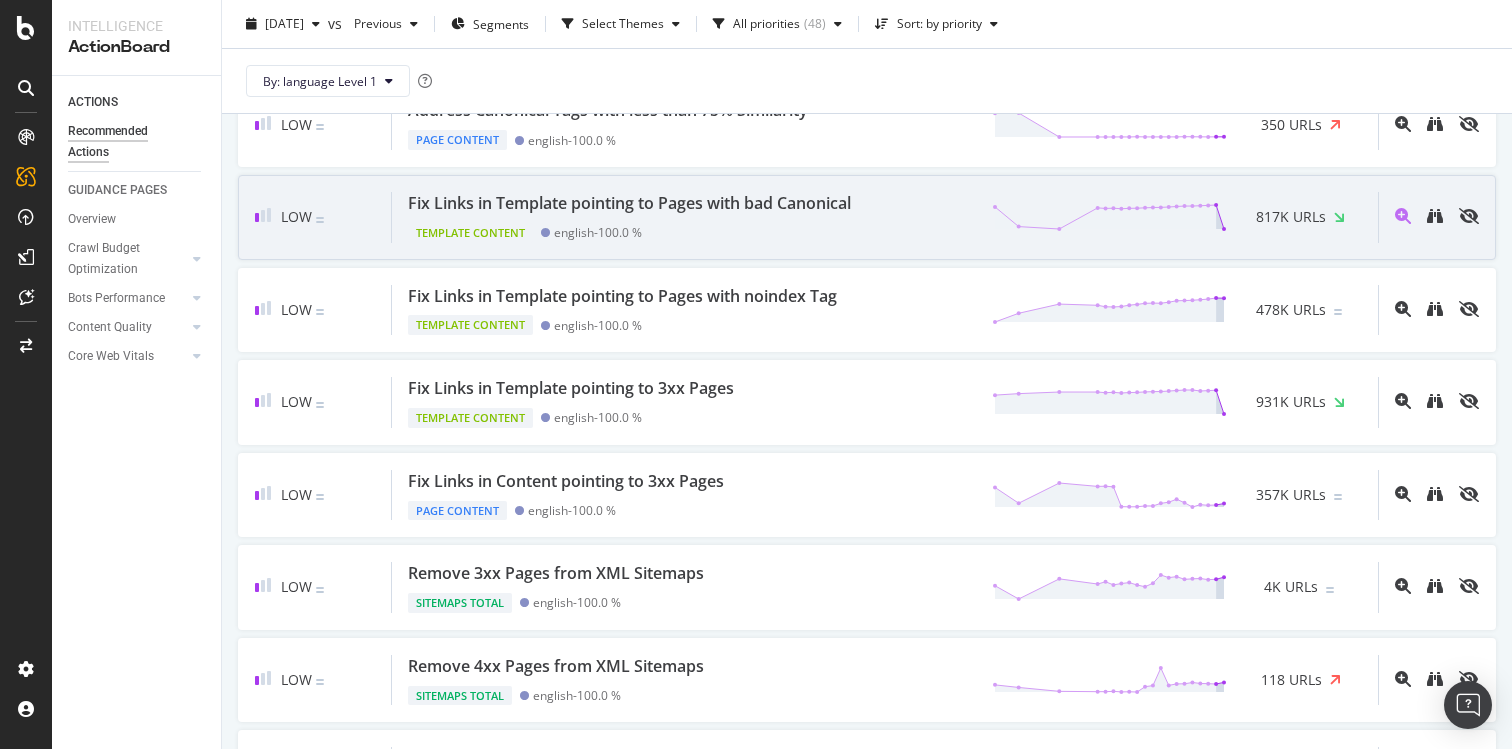 scroll, scrollTop: 1632, scrollLeft: 0, axis: vertical 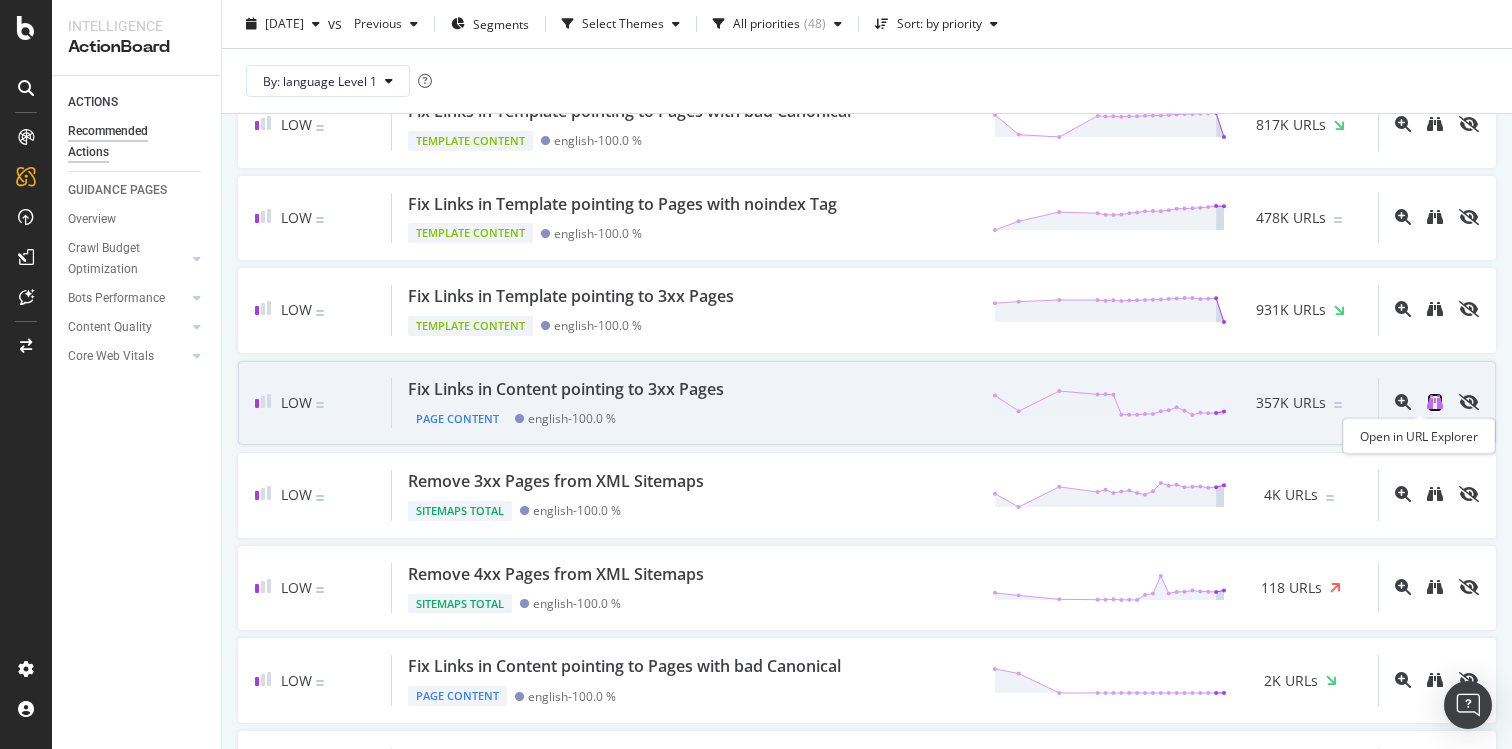 click at bounding box center [1435, 402] 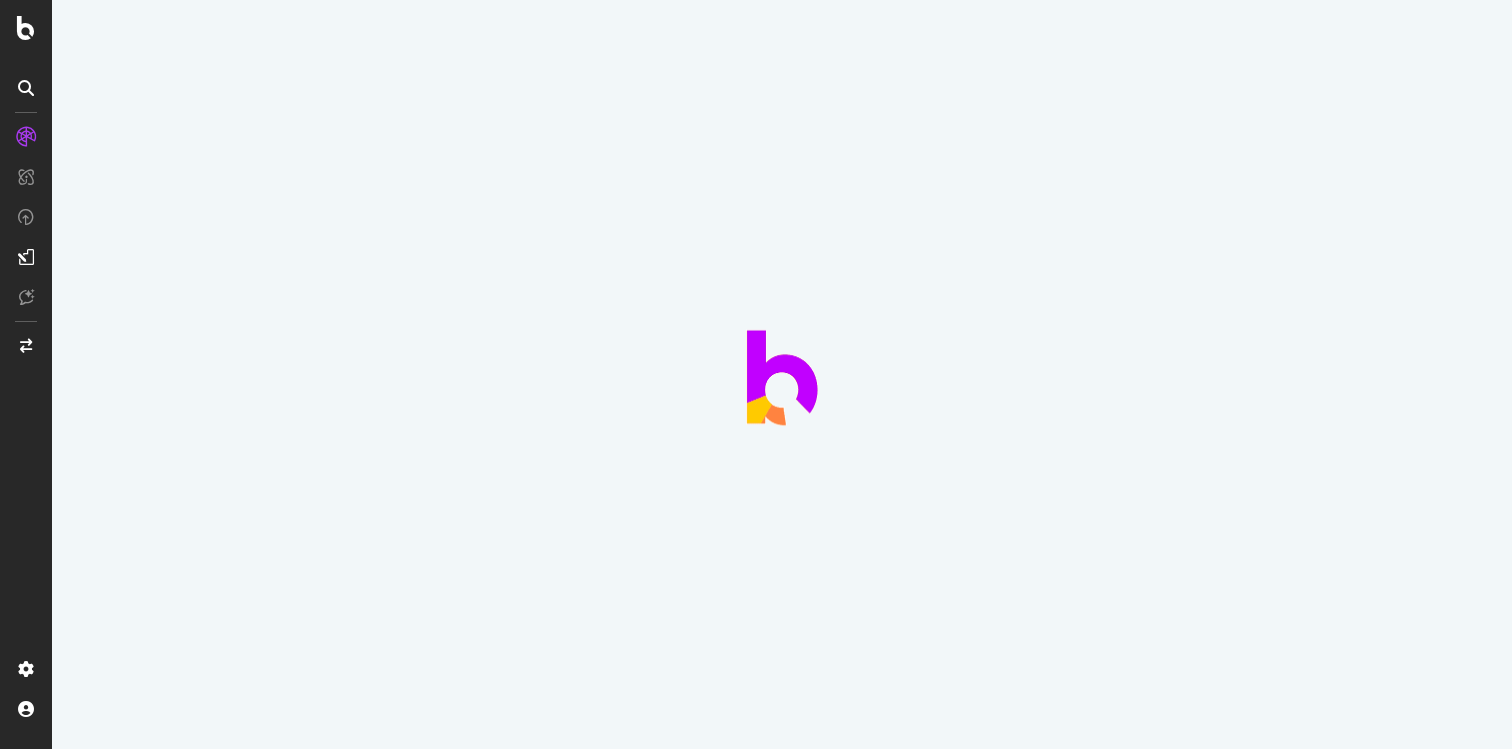 scroll, scrollTop: 0, scrollLeft: 0, axis: both 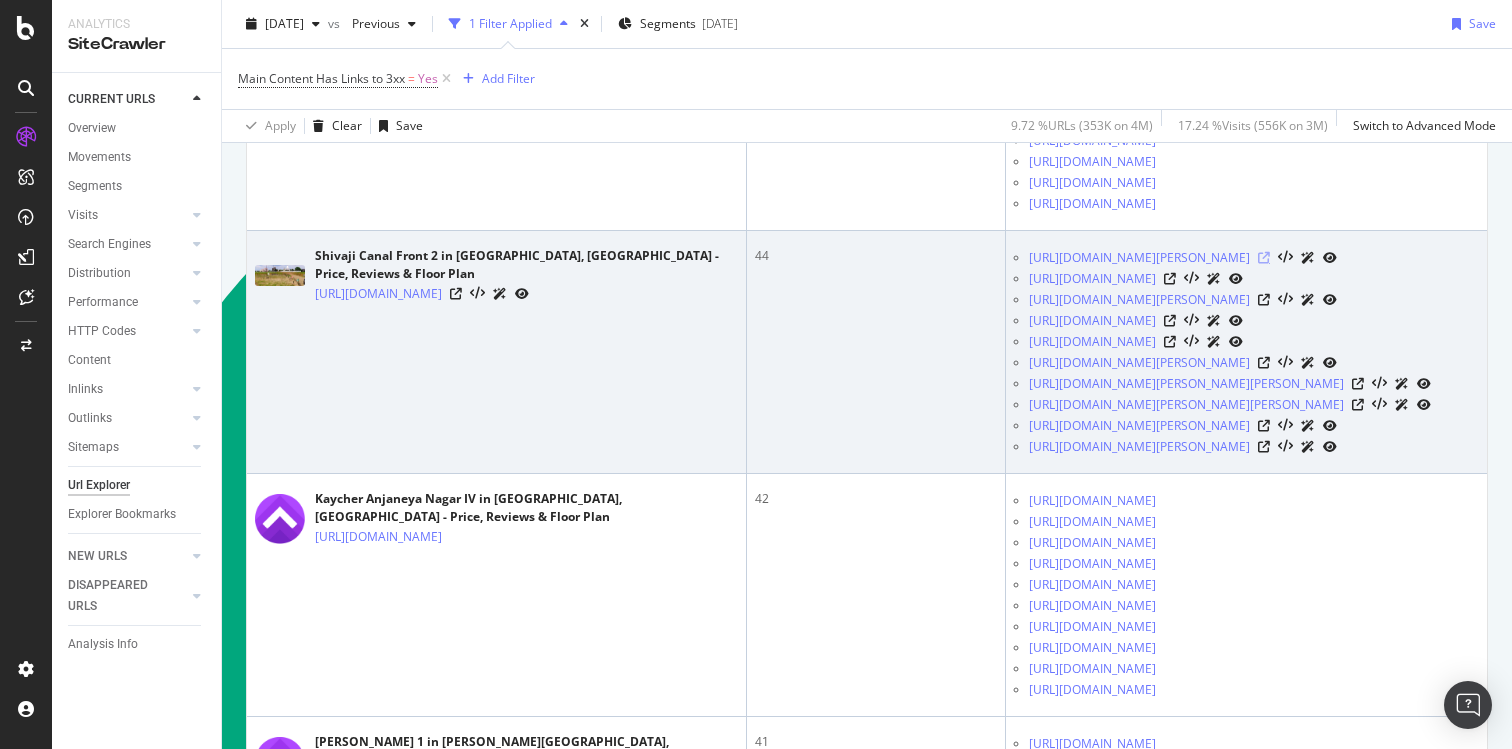 click at bounding box center (1264, 258) 